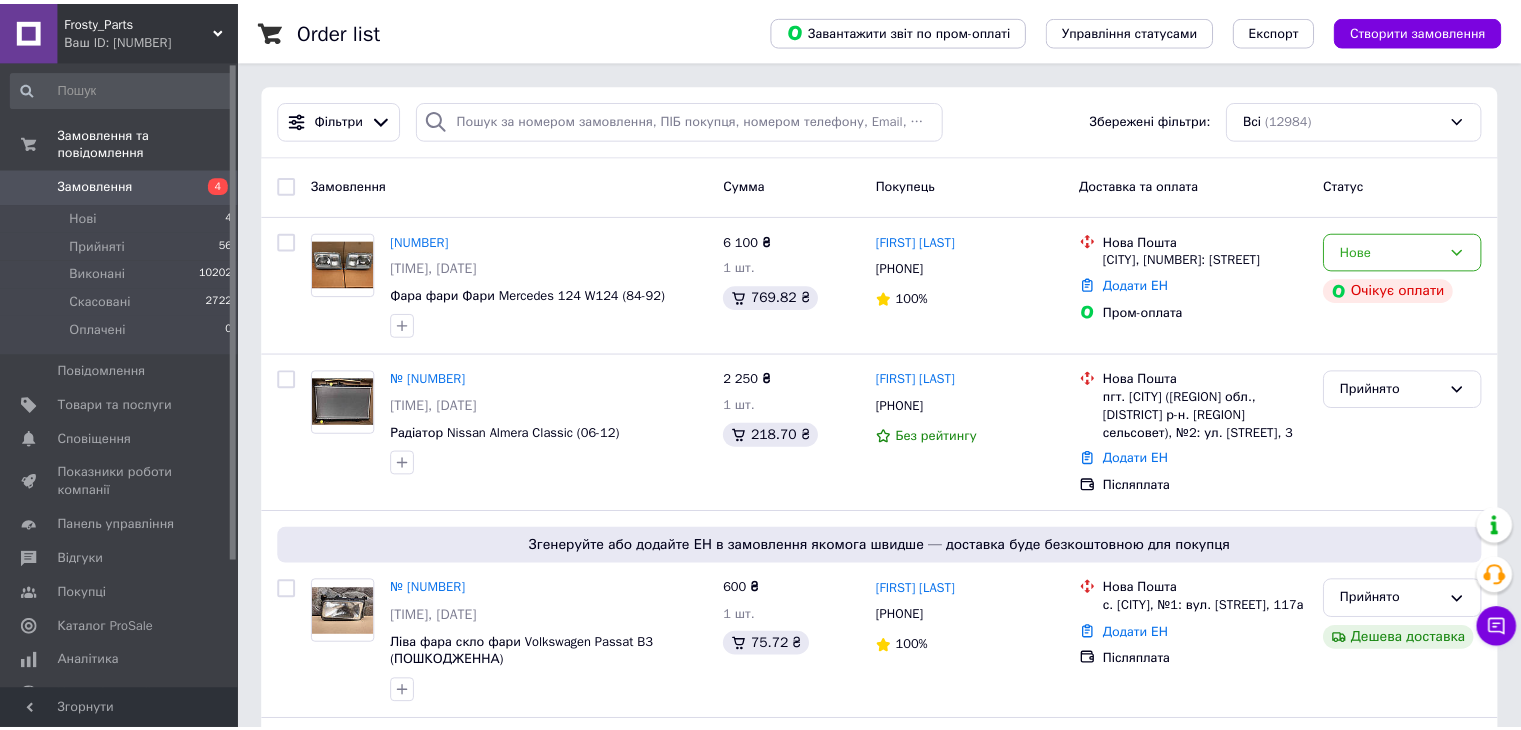scroll, scrollTop: 0, scrollLeft: 0, axis: both 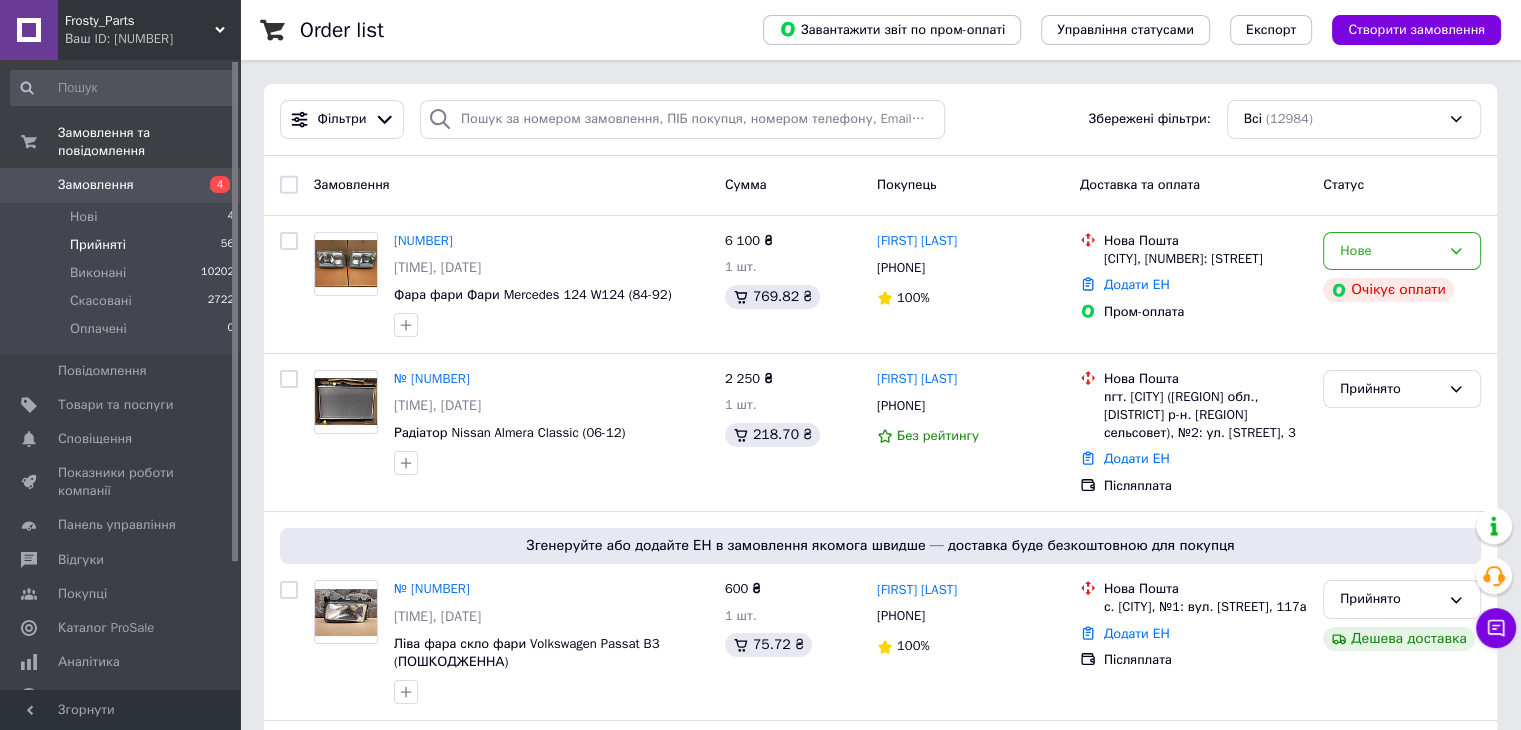 click on "Прийняті" at bounding box center (98, 245) 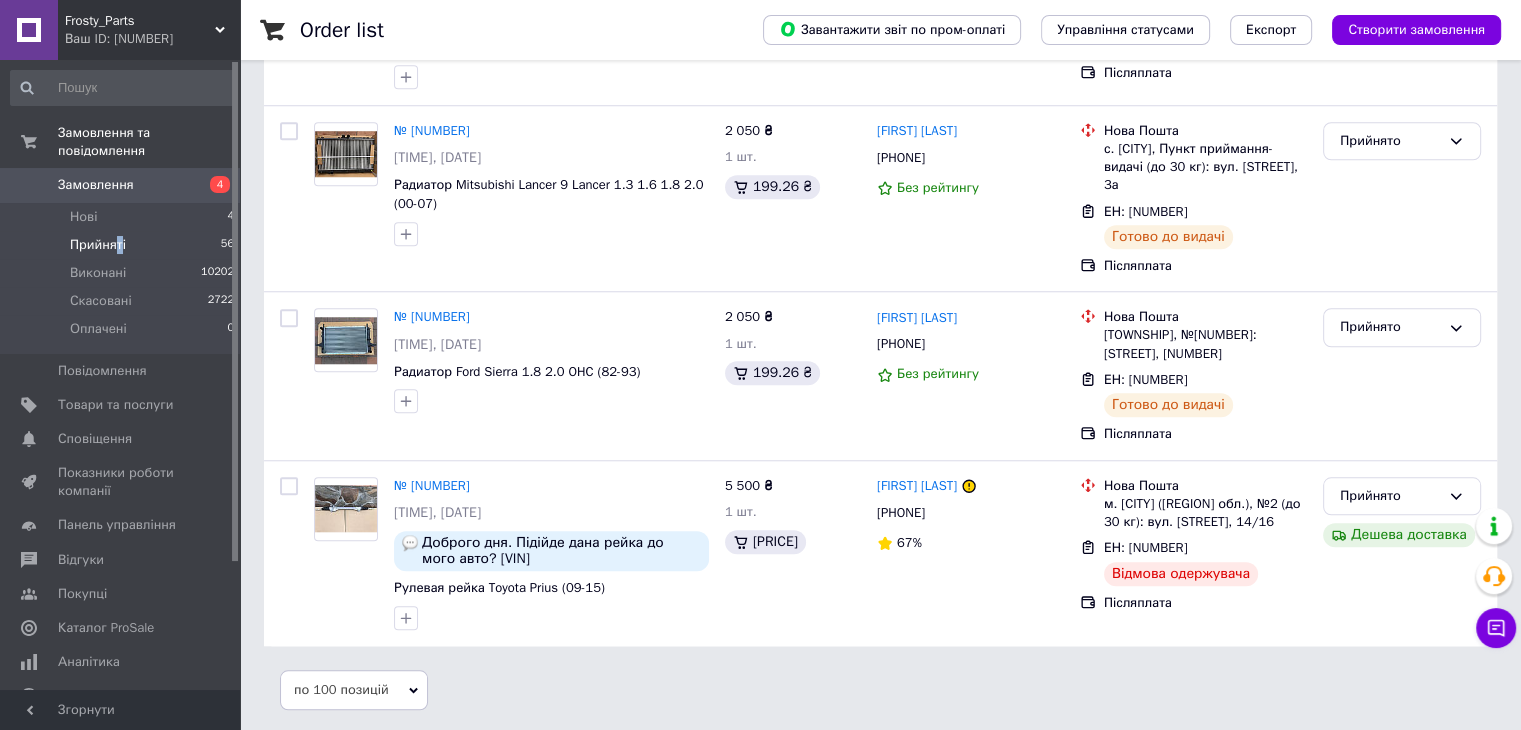 scroll, scrollTop: 9566, scrollLeft: 0, axis: vertical 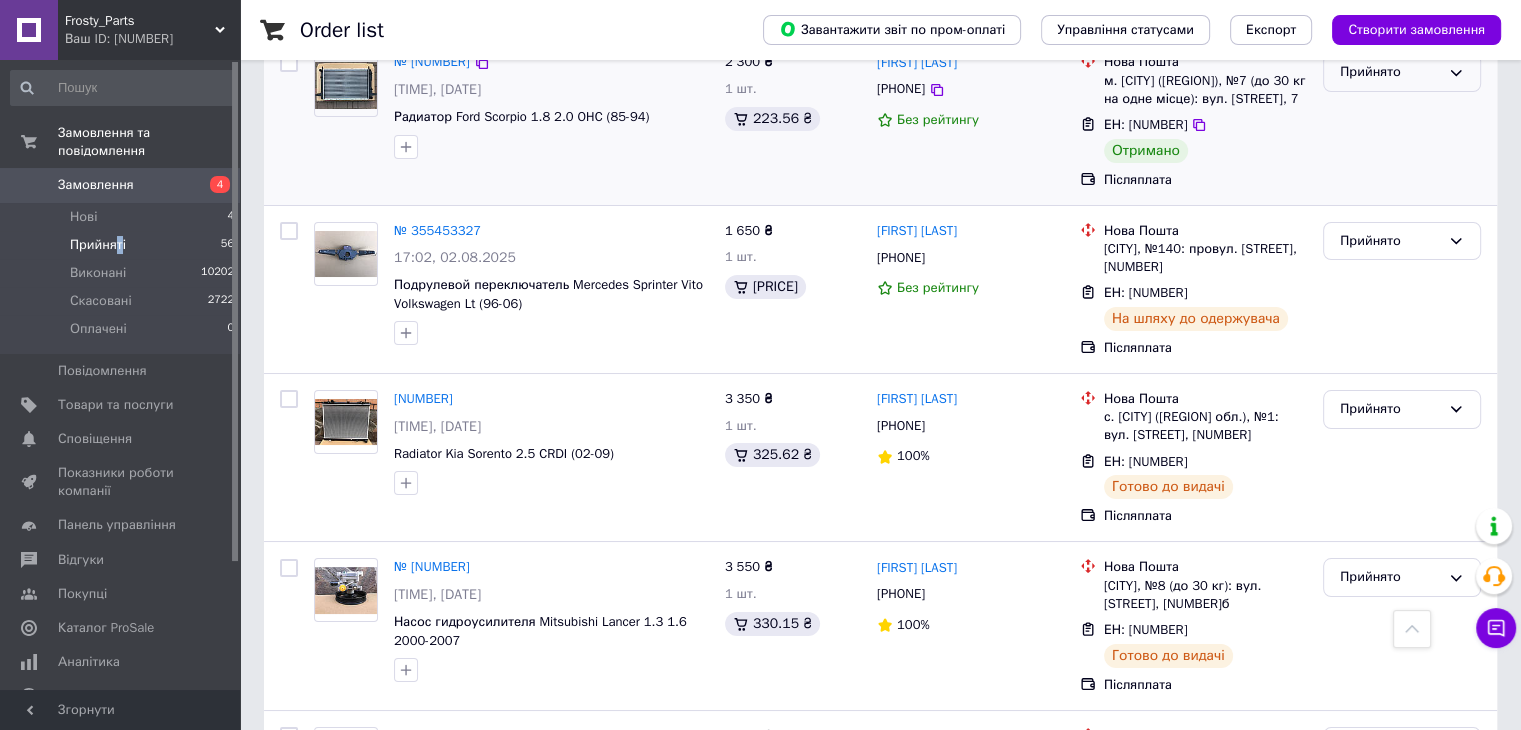 click on "Прийнято" at bounding box center (1390, 72) 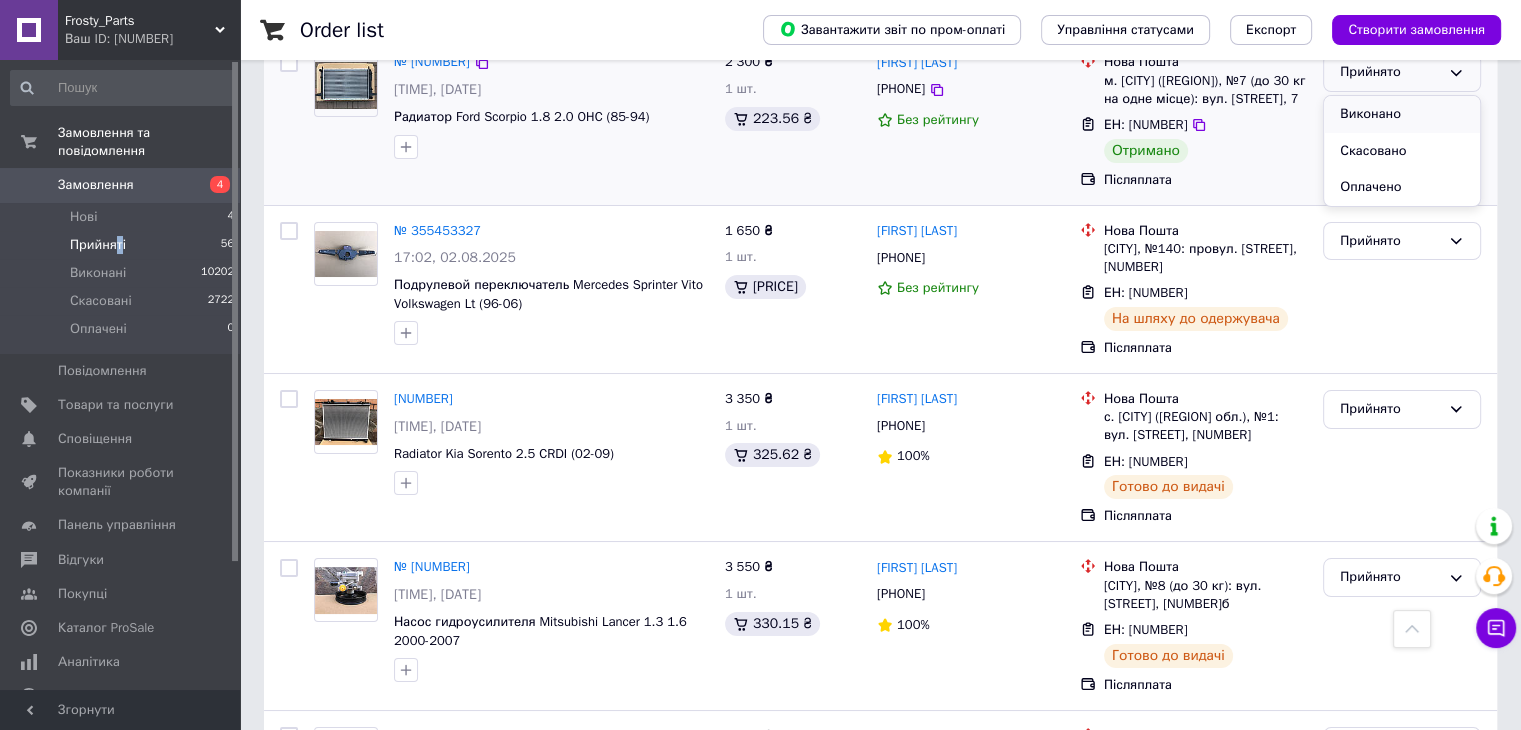 click on "Виконано" at bounding box center (1402, 114) 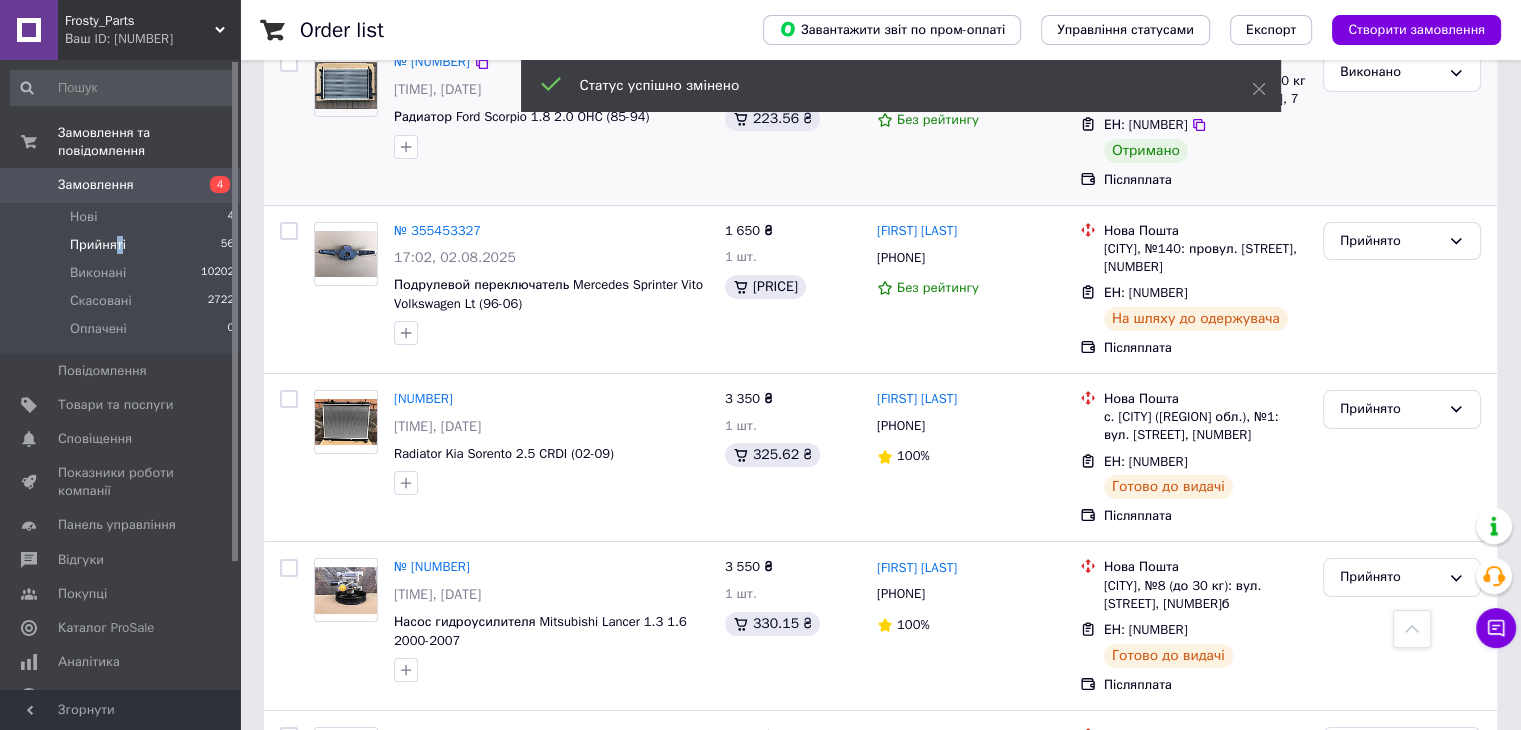 click on "[FIRST] [LAST]" at bounding box center [917, 63] 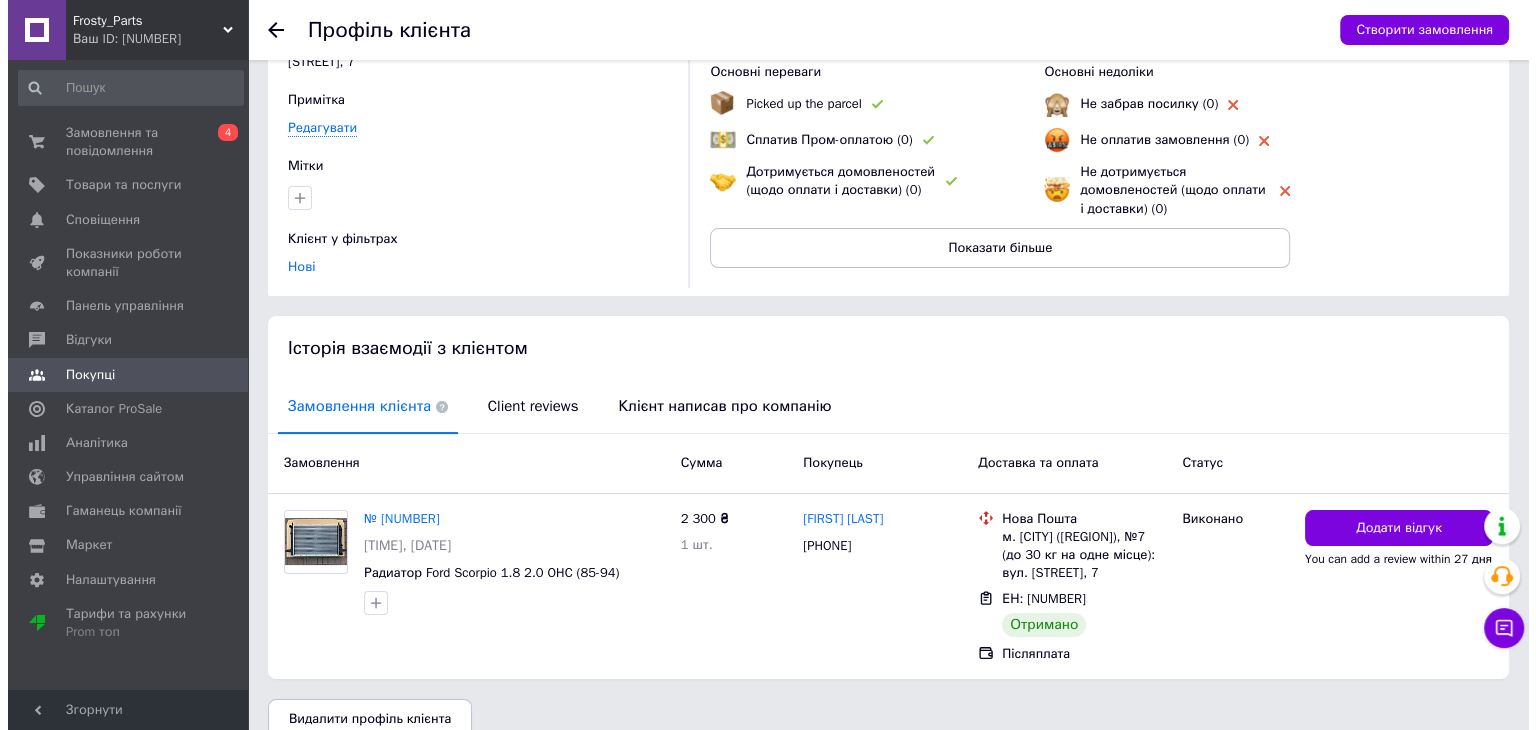 scroll, scrollTop: 194, scrollLeft: 0, axis: vertical 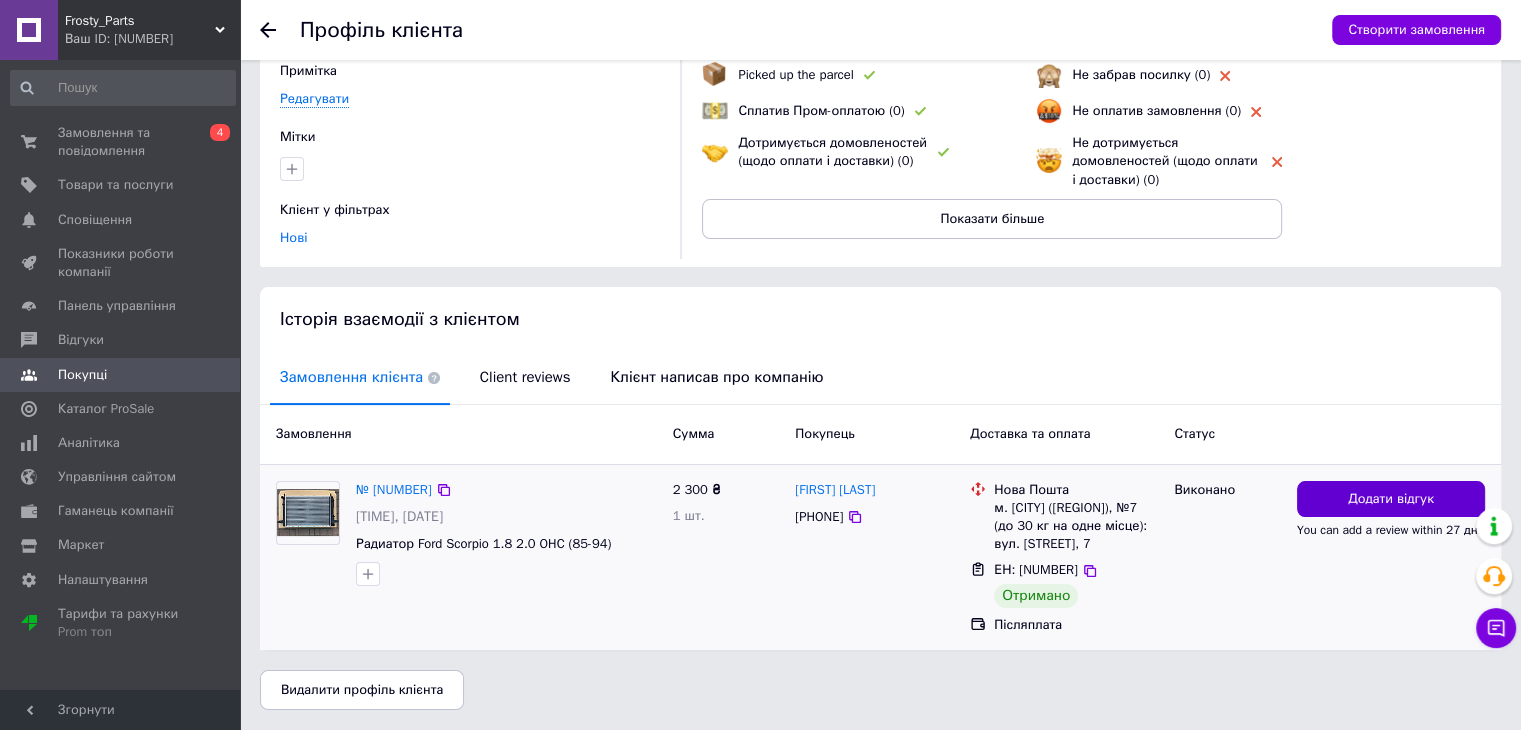 click on "Додати відгук" at bounding box center (1391, 499) 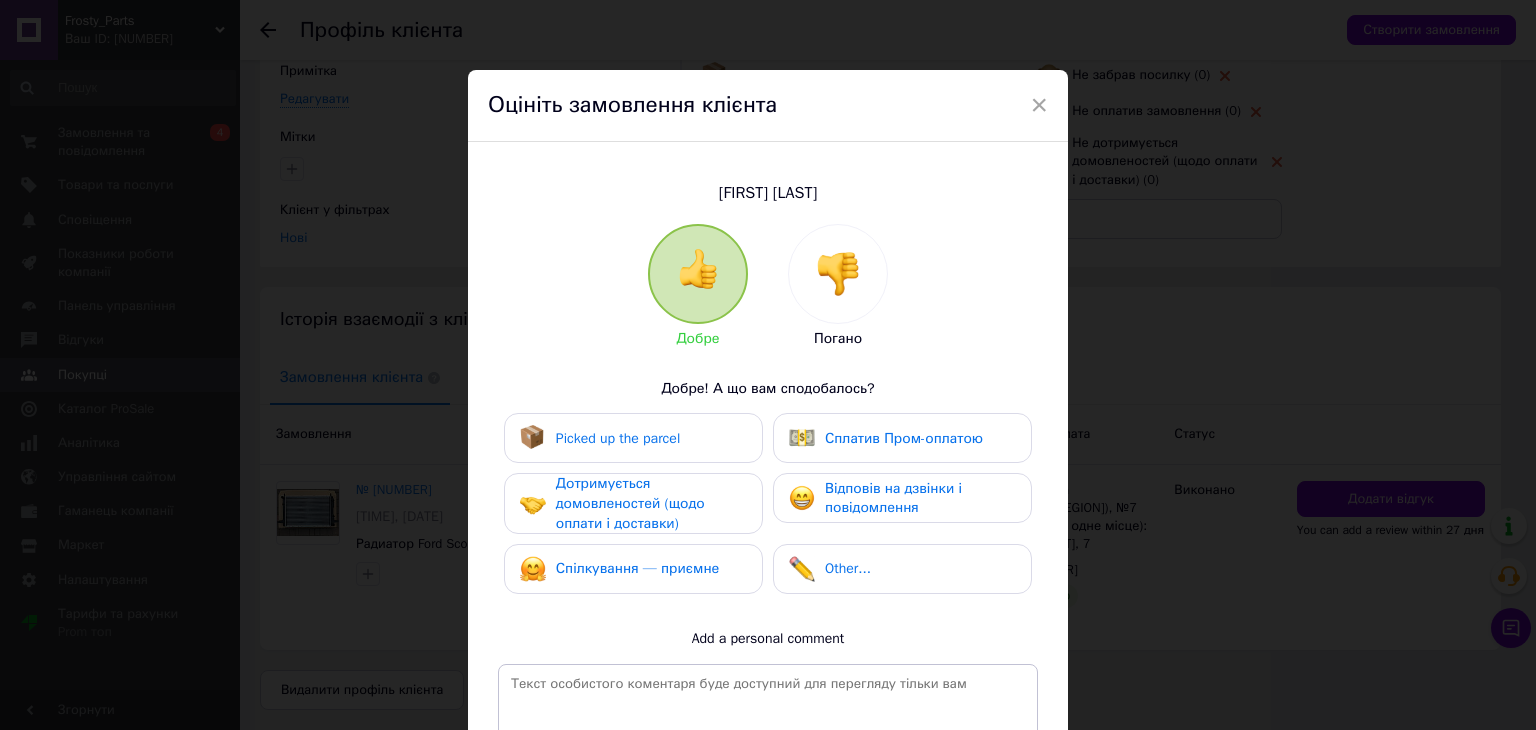 click on "Дотримується домовленостей (щодо оплати і доставки)" at bounding box center [630, 503] 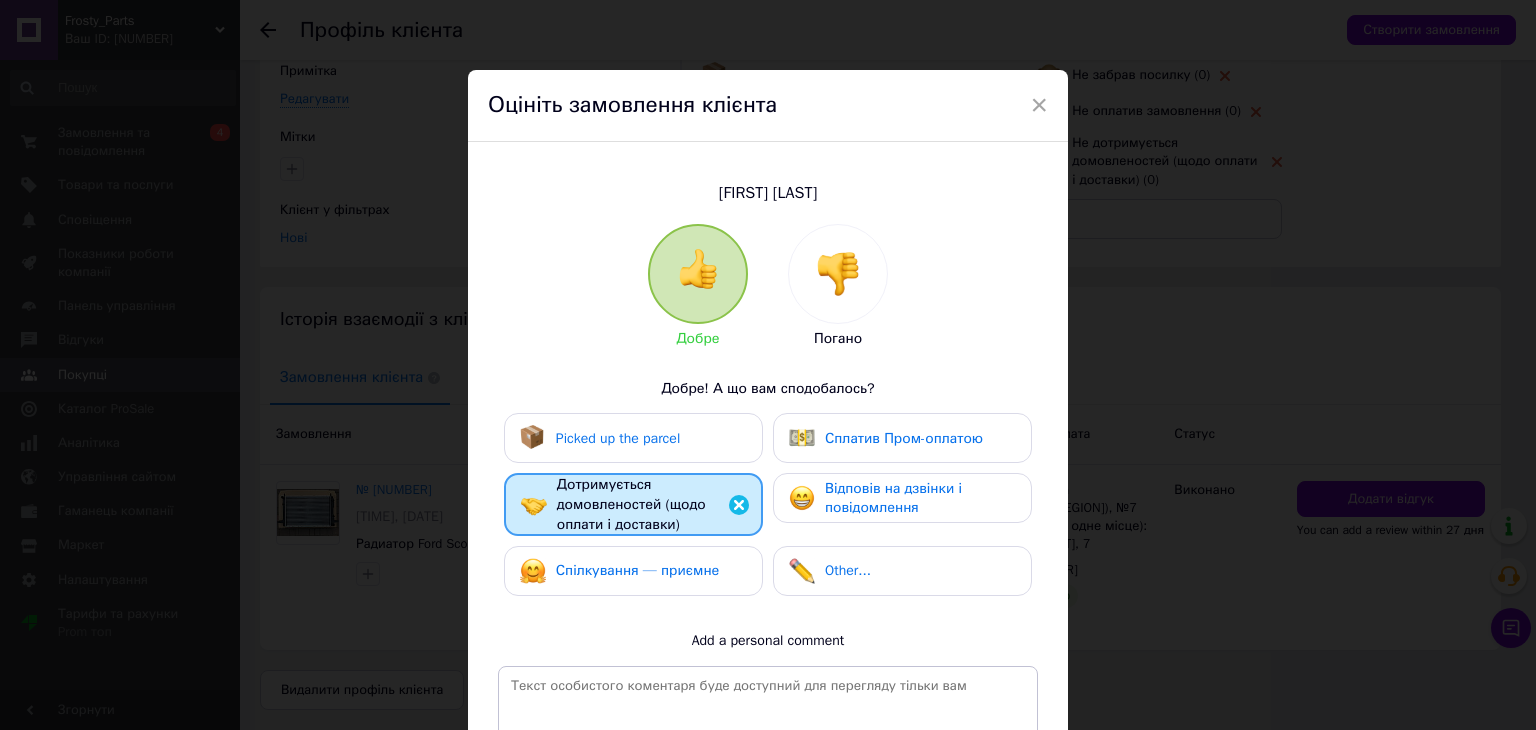 click on "Picked up the parcel" at bounding box center (618, 438) 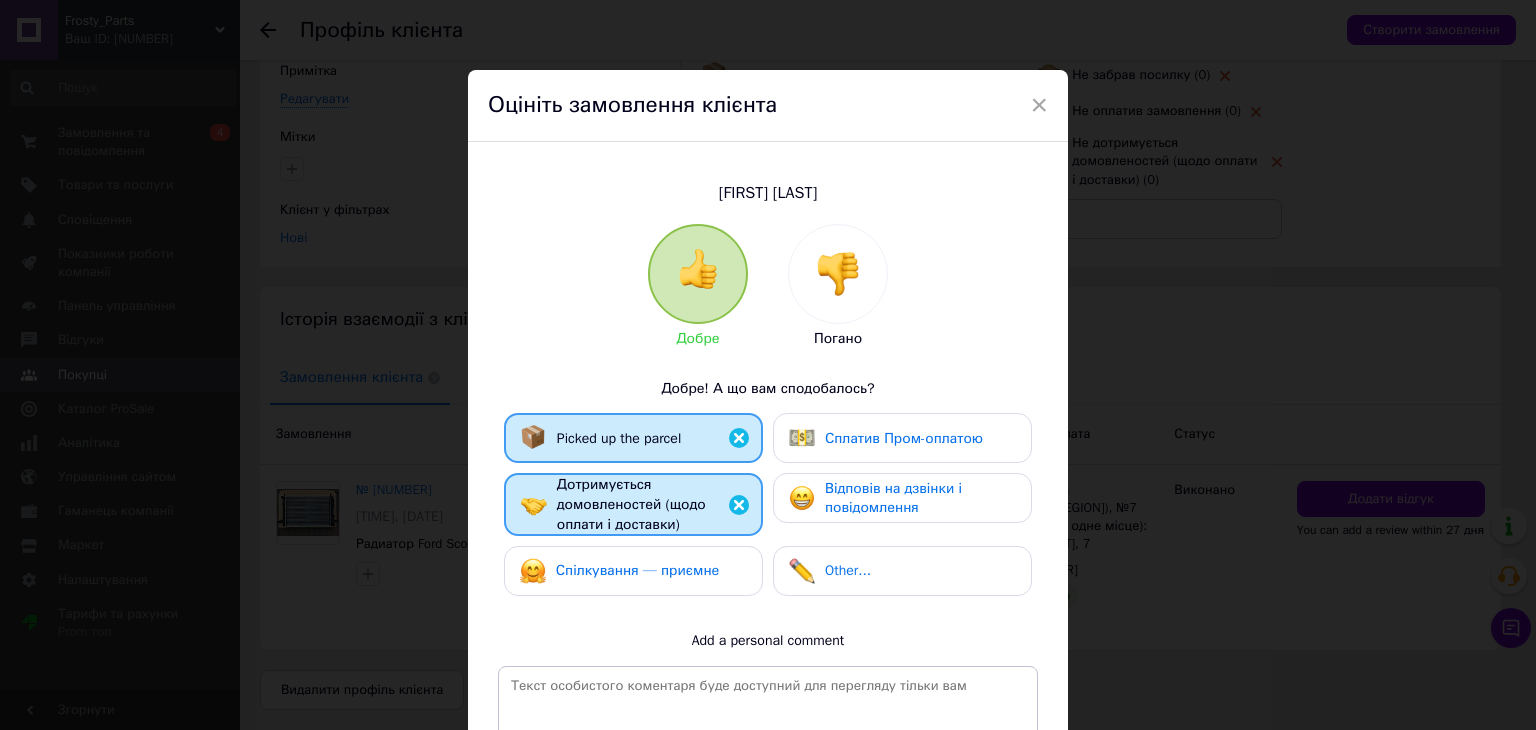 click on "Picked up the parcel Paid with Prom payment Follows agreements (on payment and delivery) Answered calls and messages Communication — pleasant Other..." at bounding box center [768, 509] 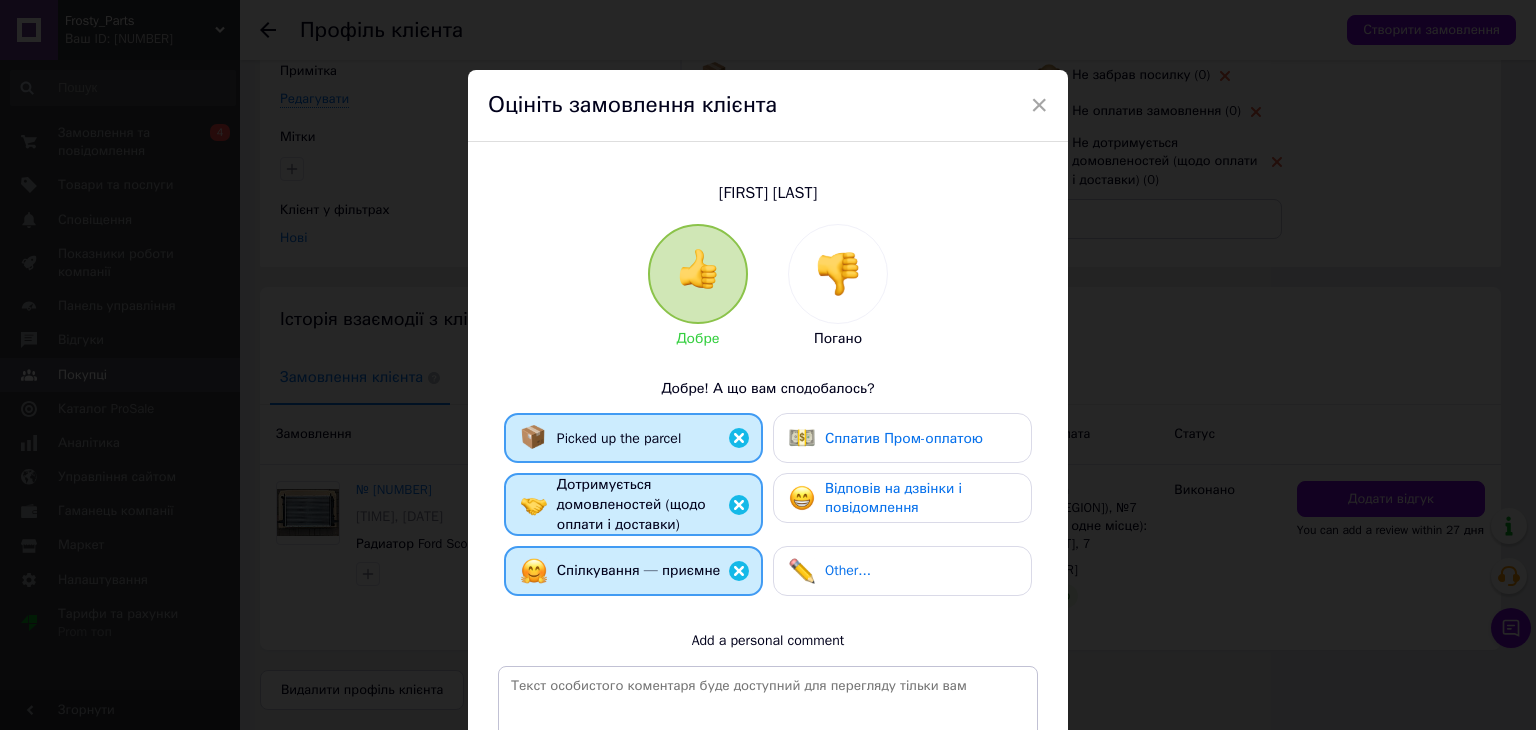click on "Відповів на дзвінки і повідомлення" at bounding box center (902, 498) 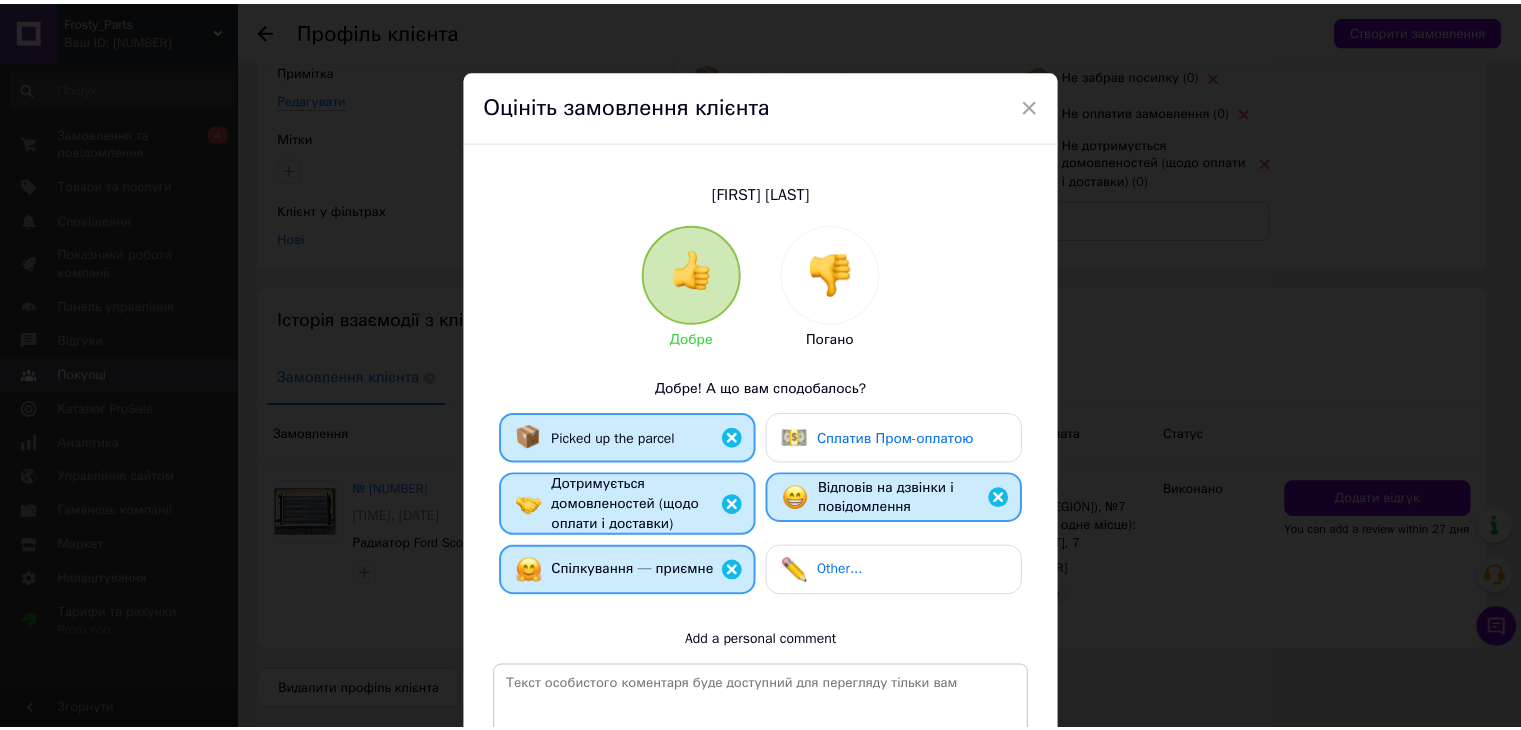 scroll, scrollTop: 267, scrollLeft: 0, axis: vertical 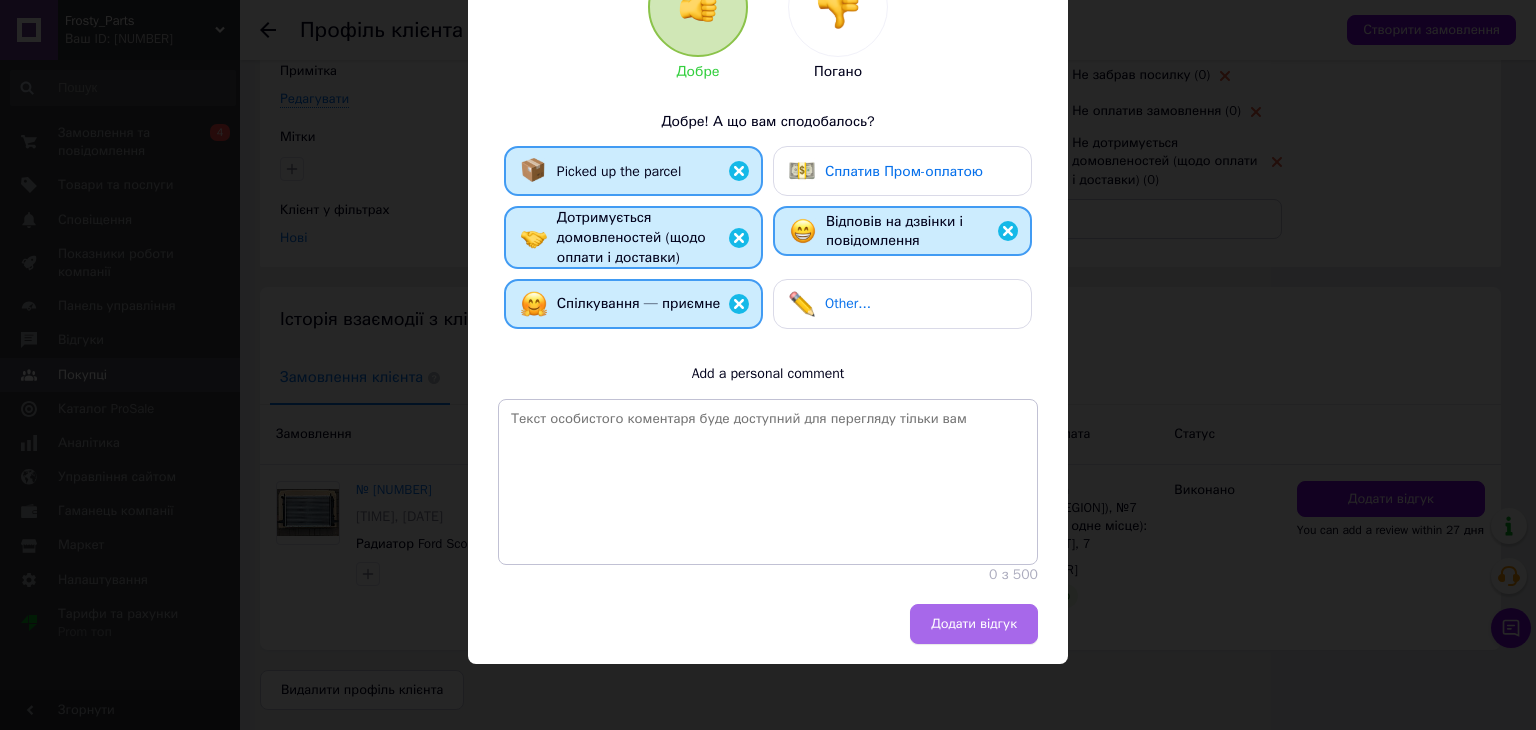 click on "Додати відгук" at bounding box center (974, 624) 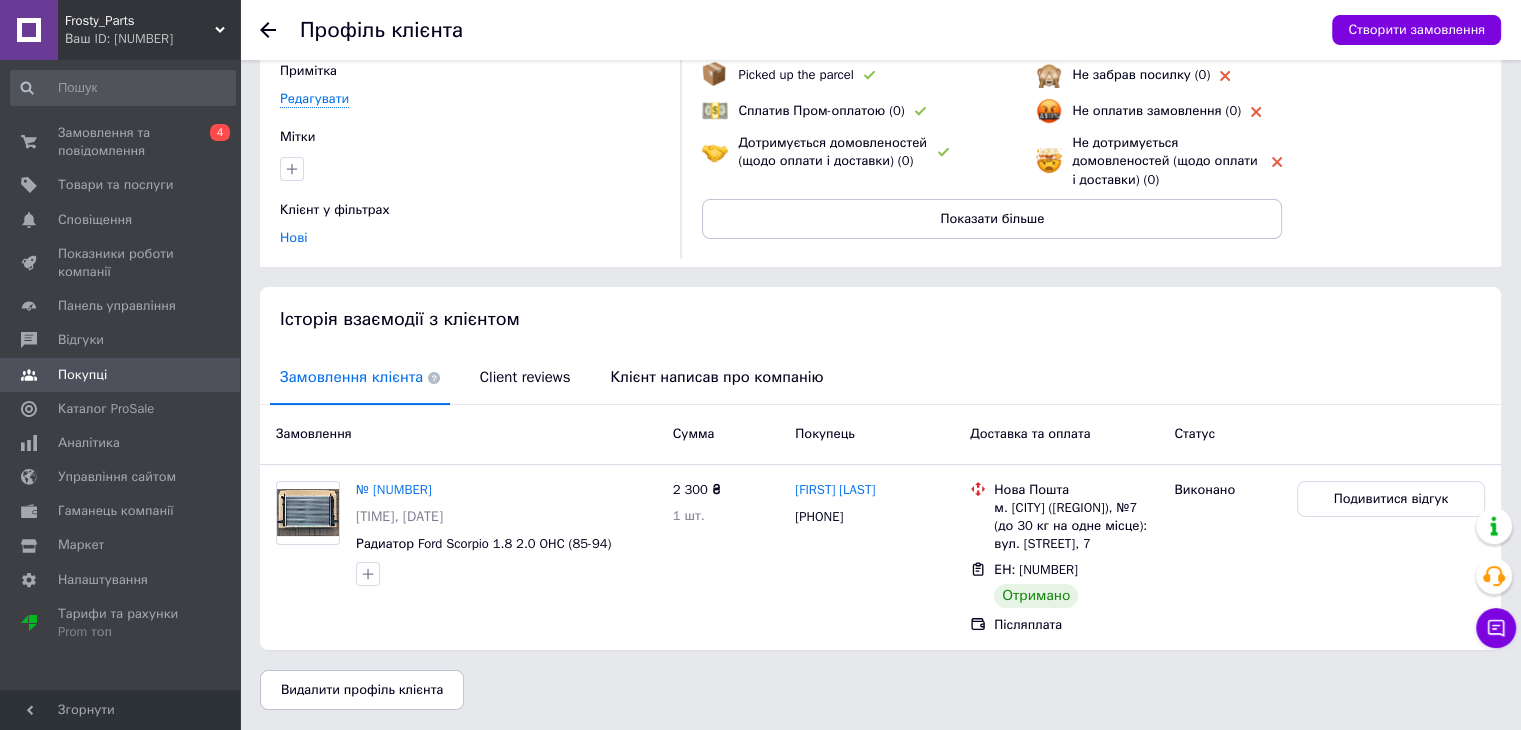 click 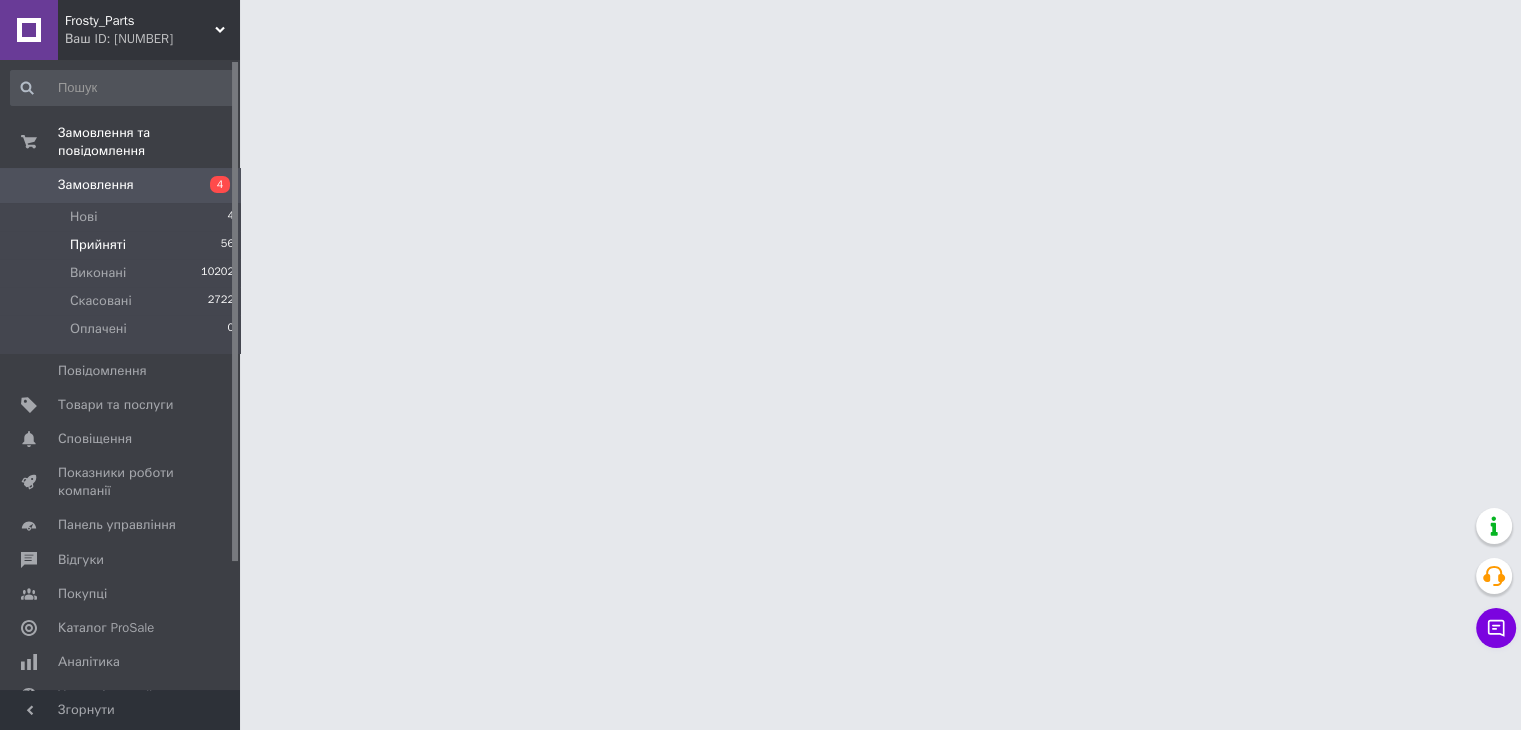 scroll, scrollTop: 0, scrollLeft: 0, axis: both 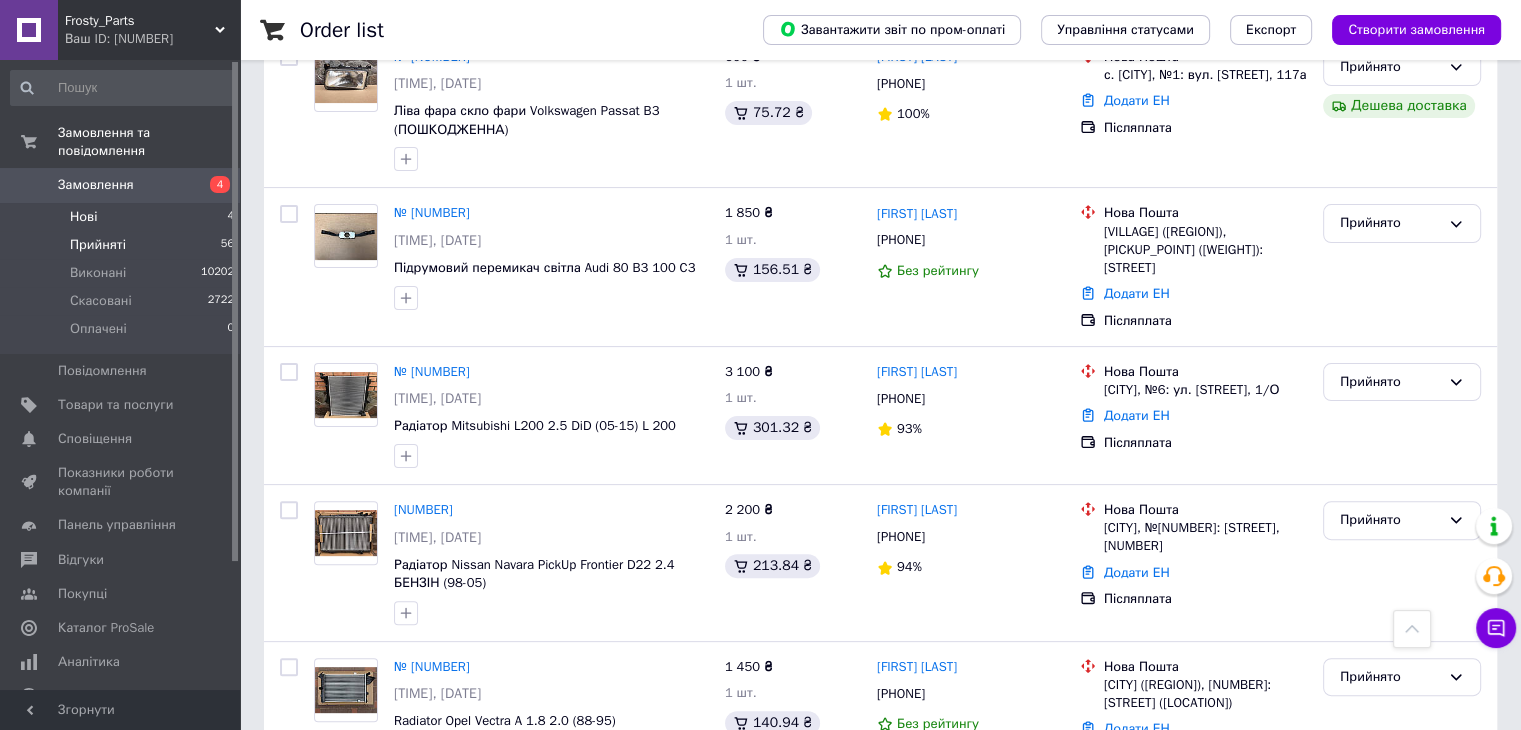 click on "Нові 4" at bounding box center (123, 217) 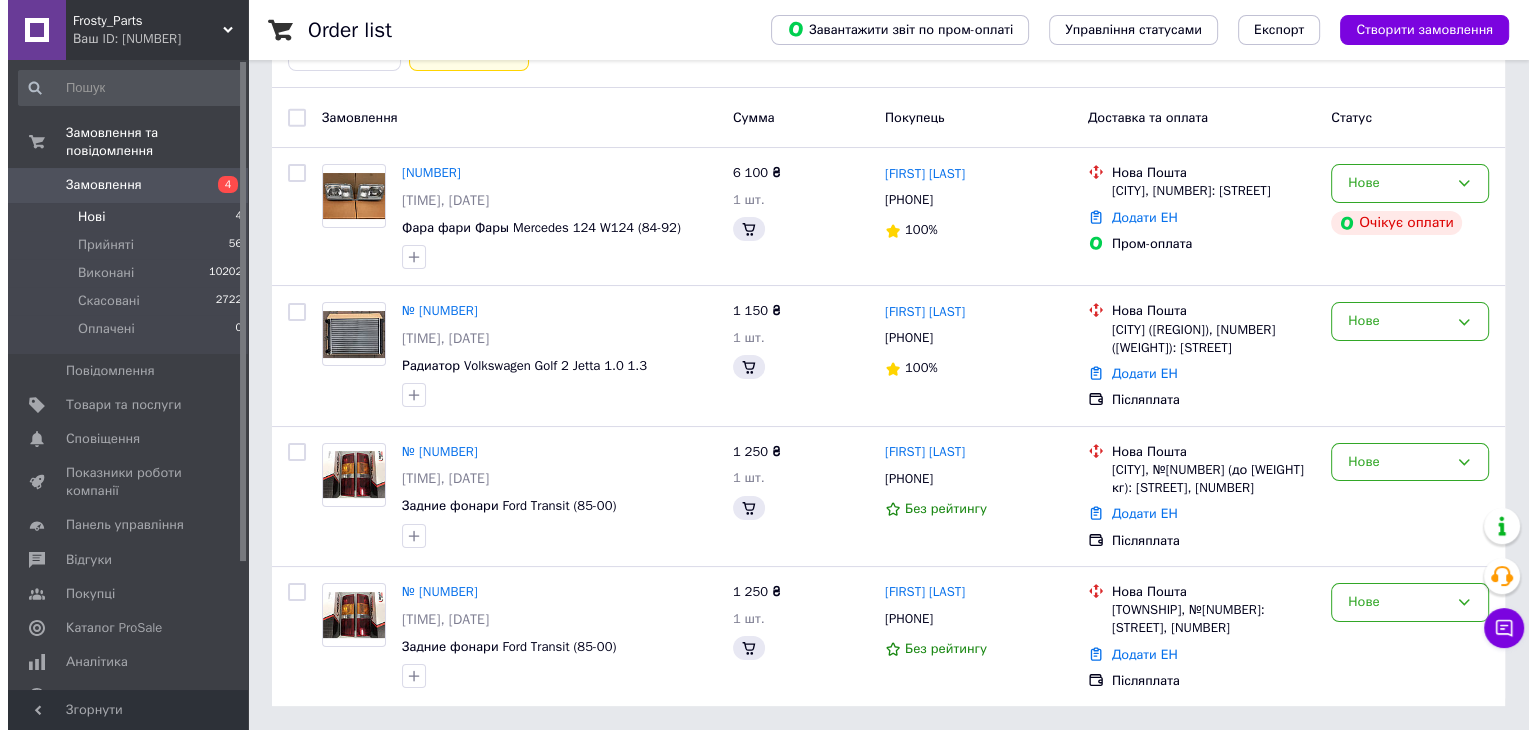 scroll, scrollTop: 0, scrollLeft: 0, axis: both 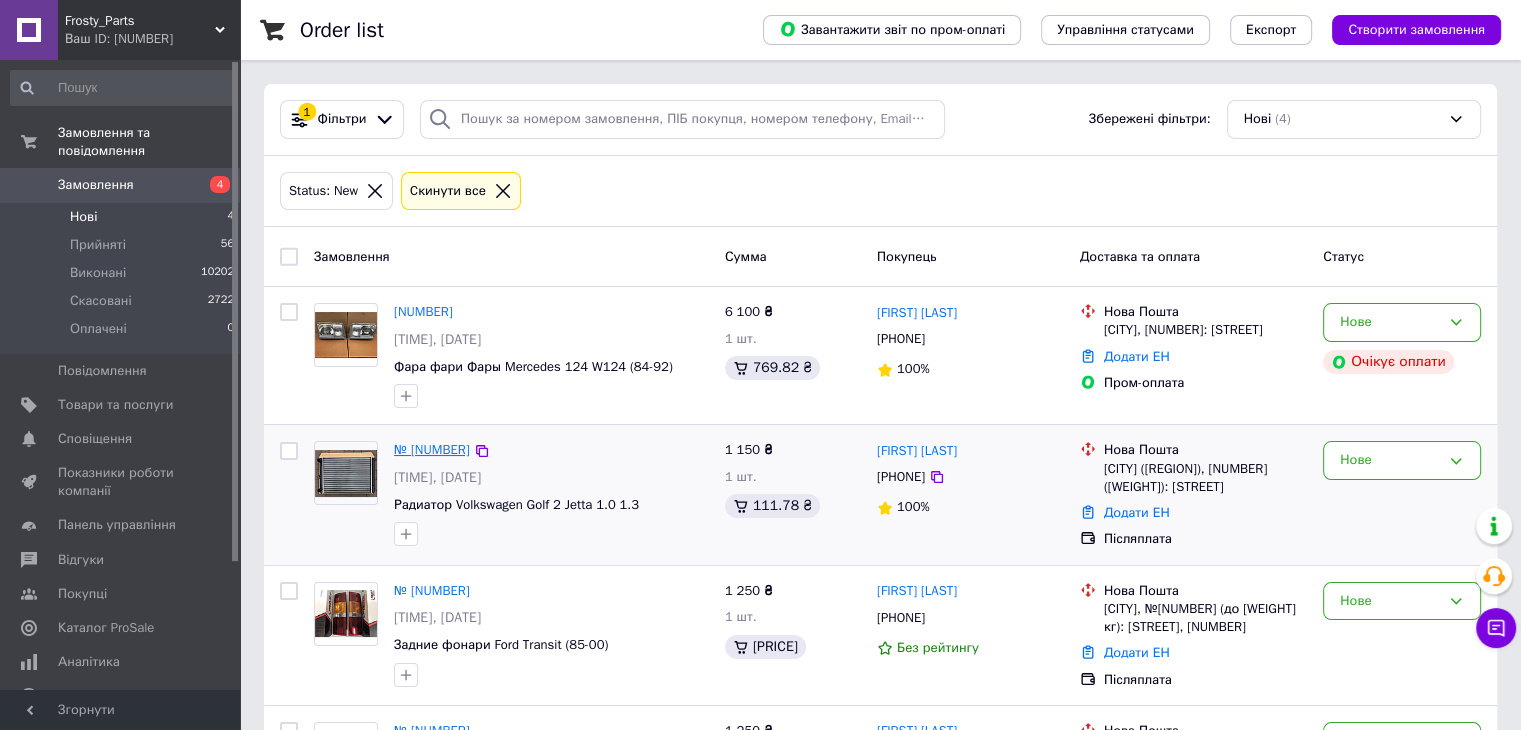 click on "№ [NUMBER]" at bounding box center (432, 449) 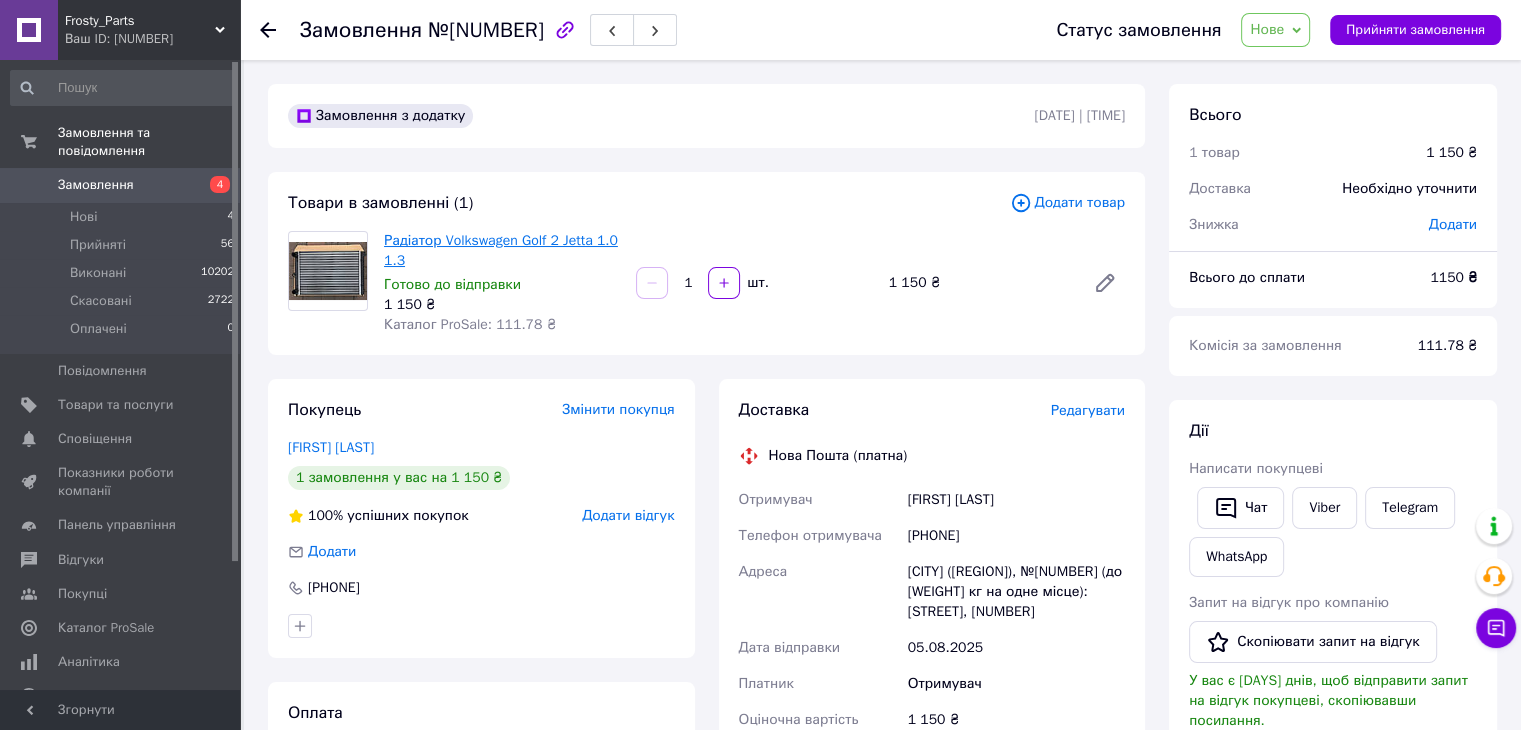 click on "Радіатор Volkswagen Golf 2 Jetta 1.0 1.3" at bounding box center [501, 250] 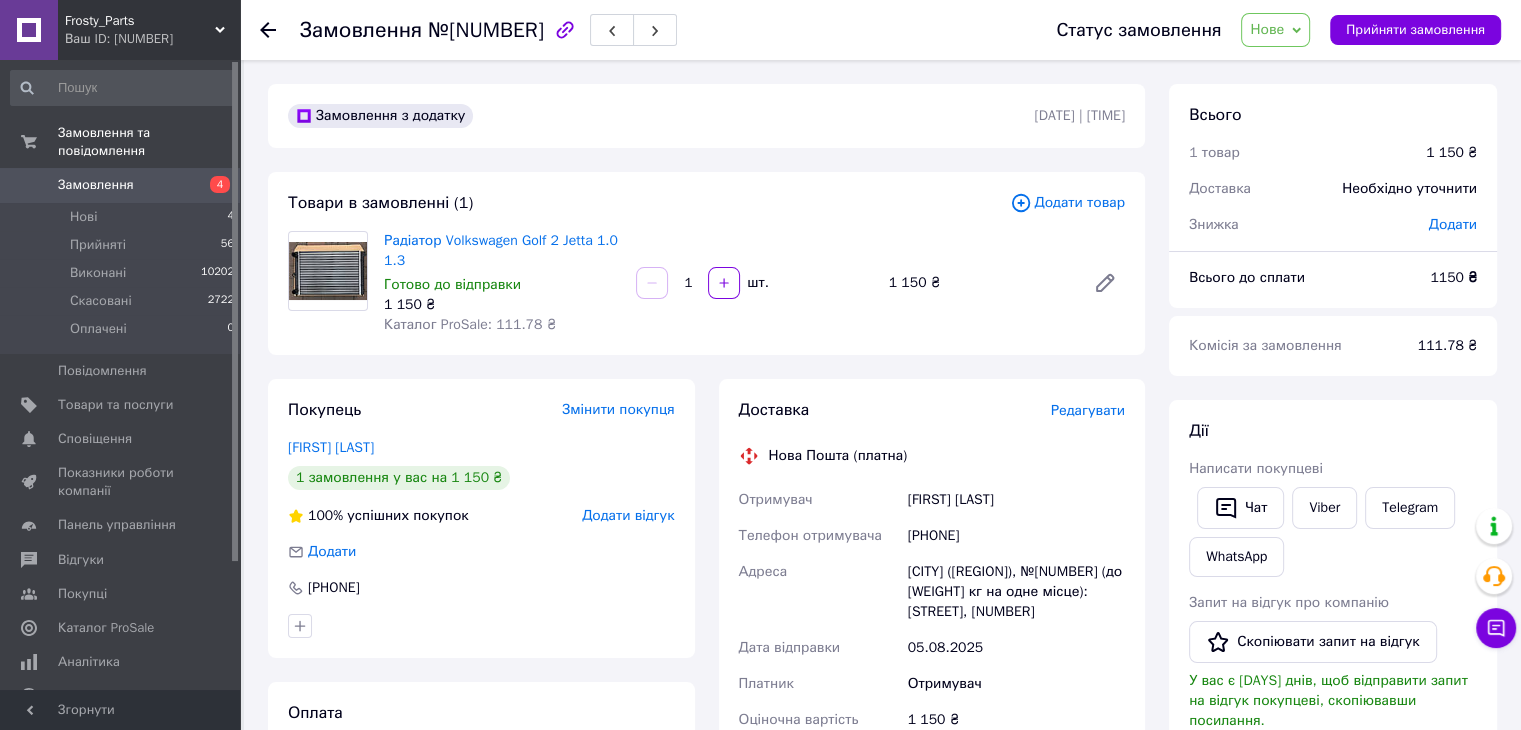 drag, startPoint x: 908, startPoint y: 540, endPoint x: 1001, endPoint y: 534, distance: 93.193344 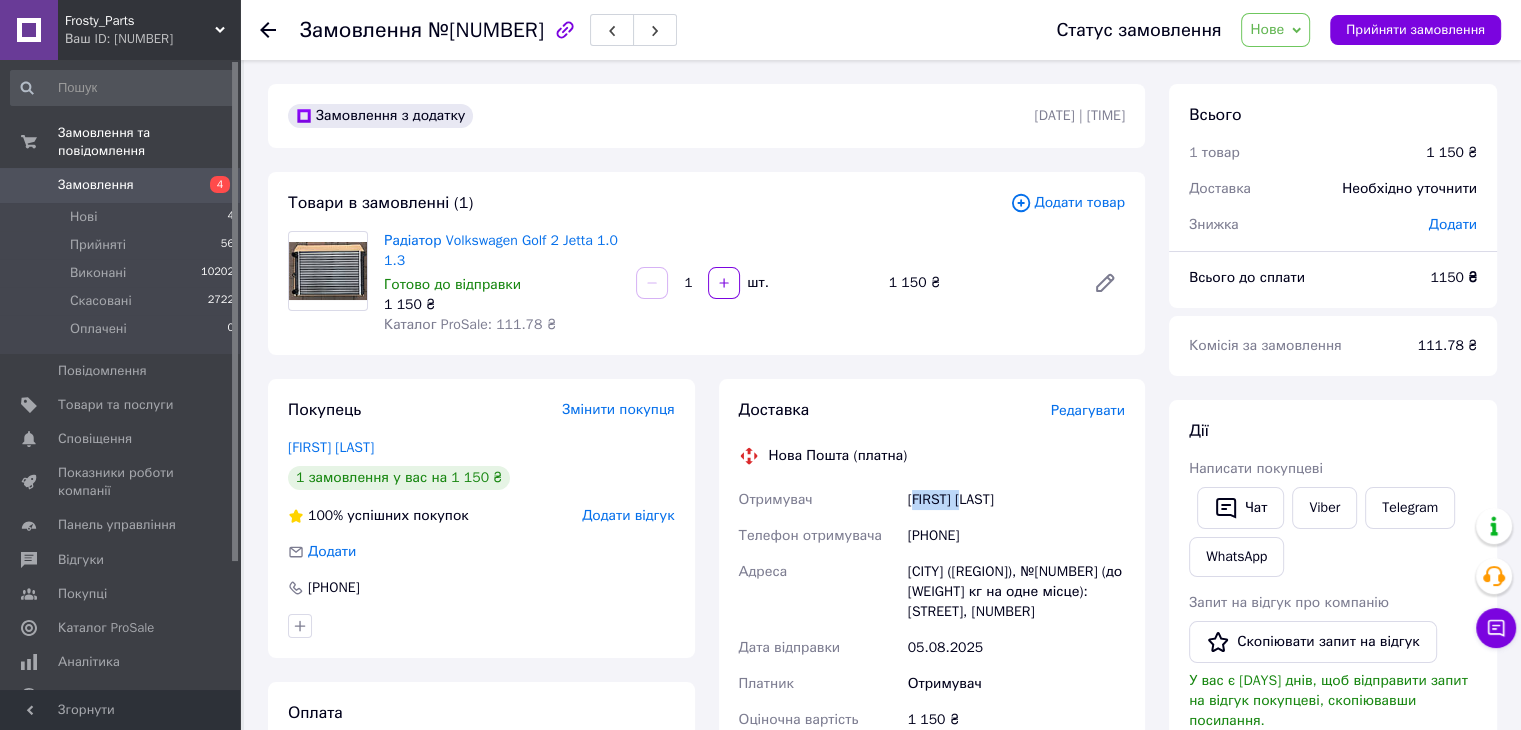 drag, startPoint x: 912, startPoint y: 504, endPoint x: 962, endPoint y: 500, distance: 50.159744 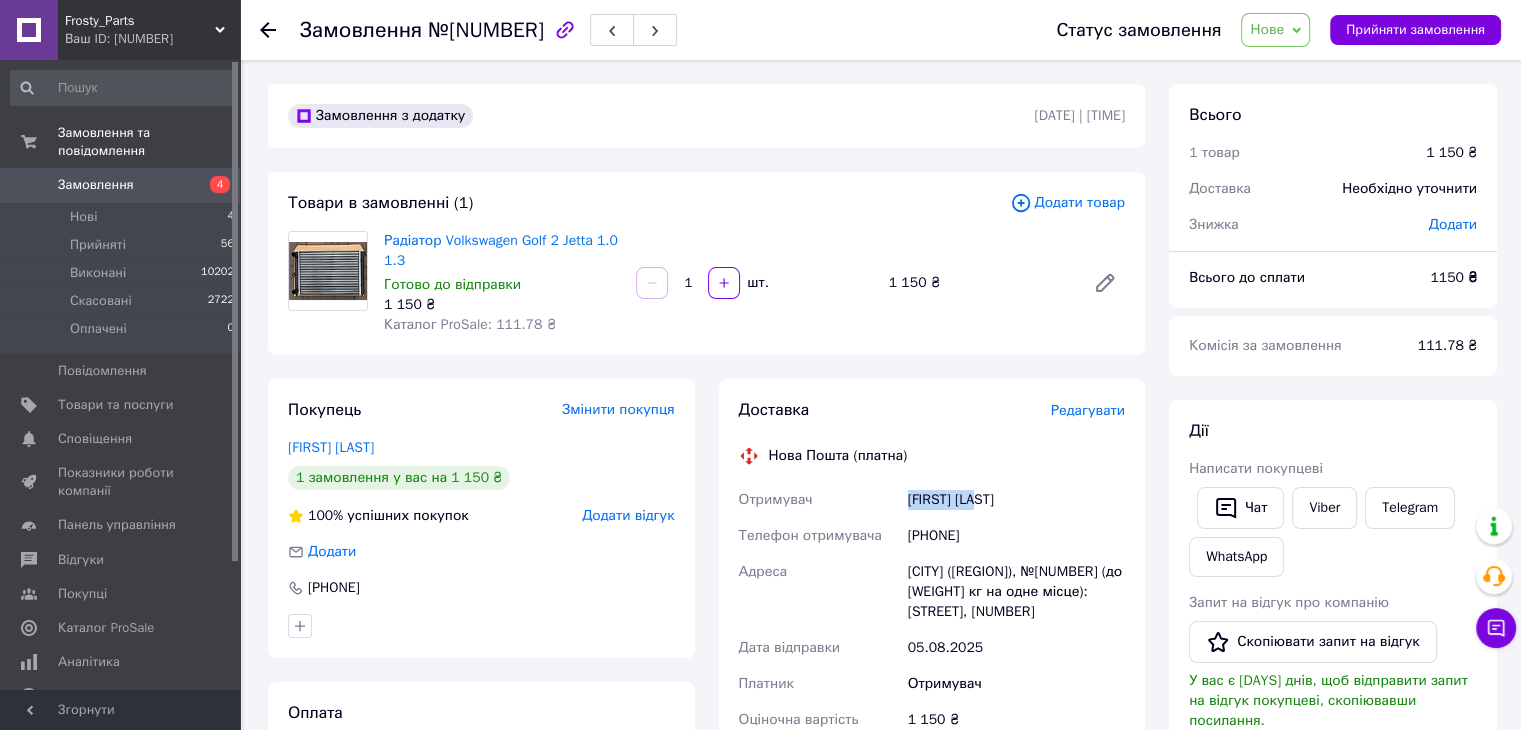 drag, startPoint x: 908, startPoint y: 503, endPoint x: 984, endPoint y: 502, distance: 76.00658 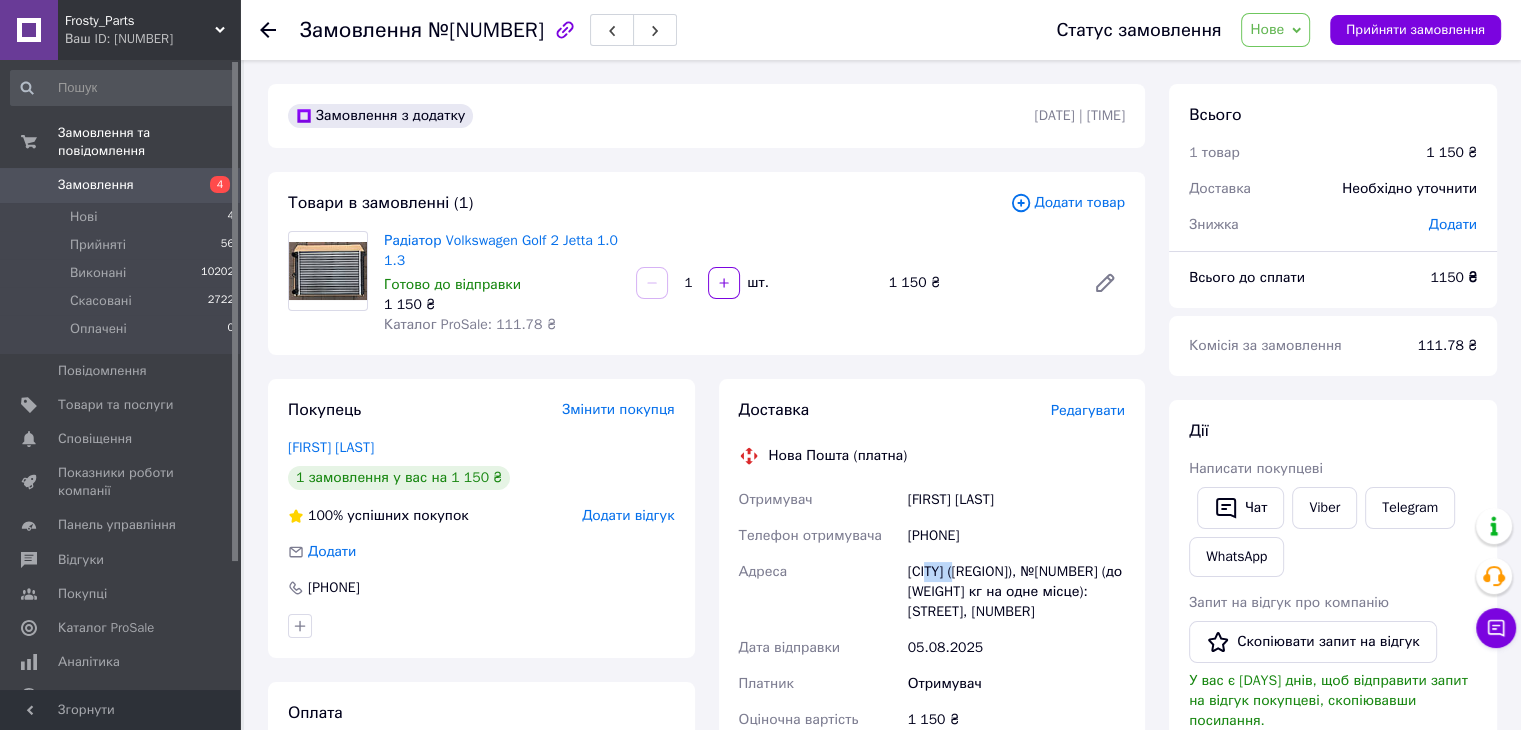 drag, startPoint x: 924, startPoint y: 571, endPoint x: 957, endPoint y: 569, distance: 33.06055 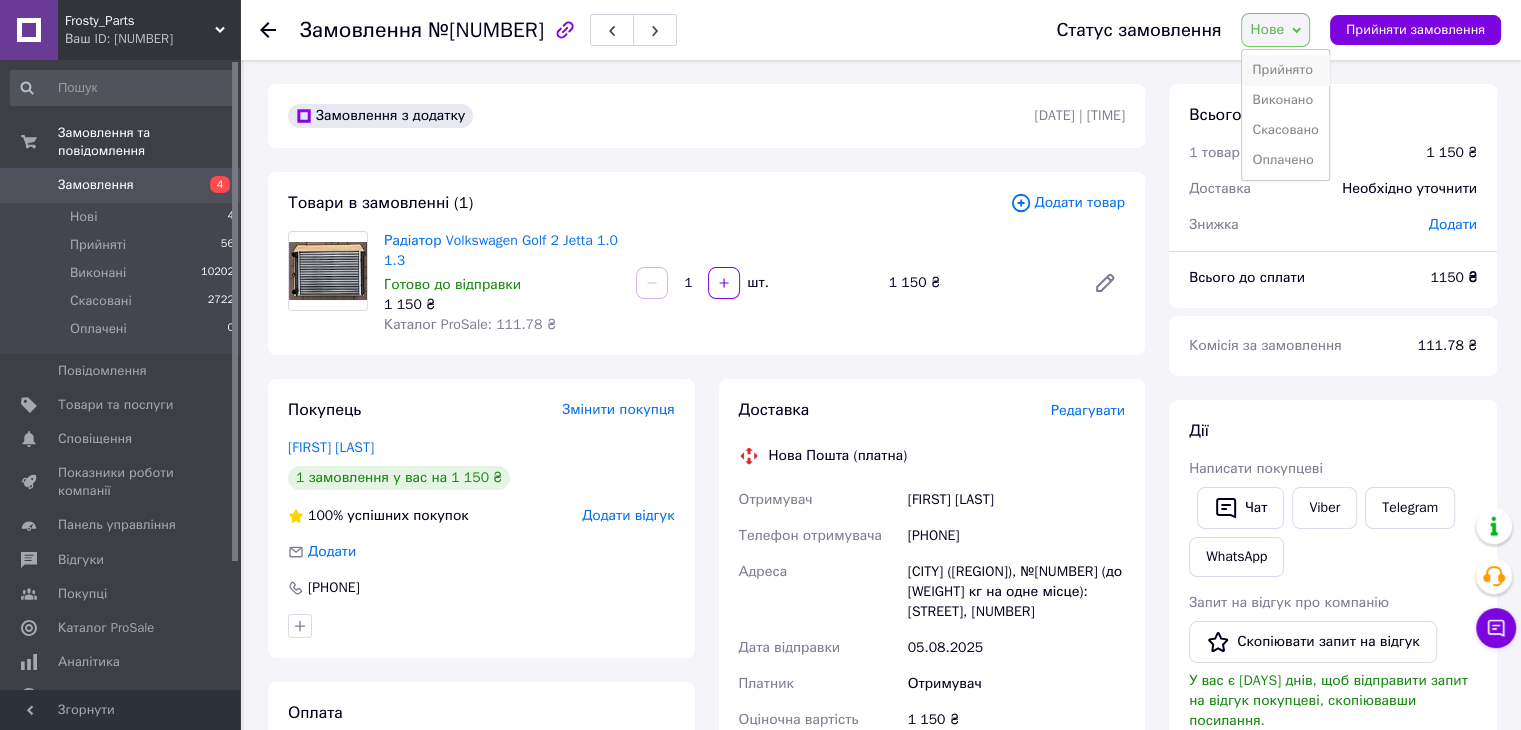 click on "Прийнято" at bounding box center [1285, 70] 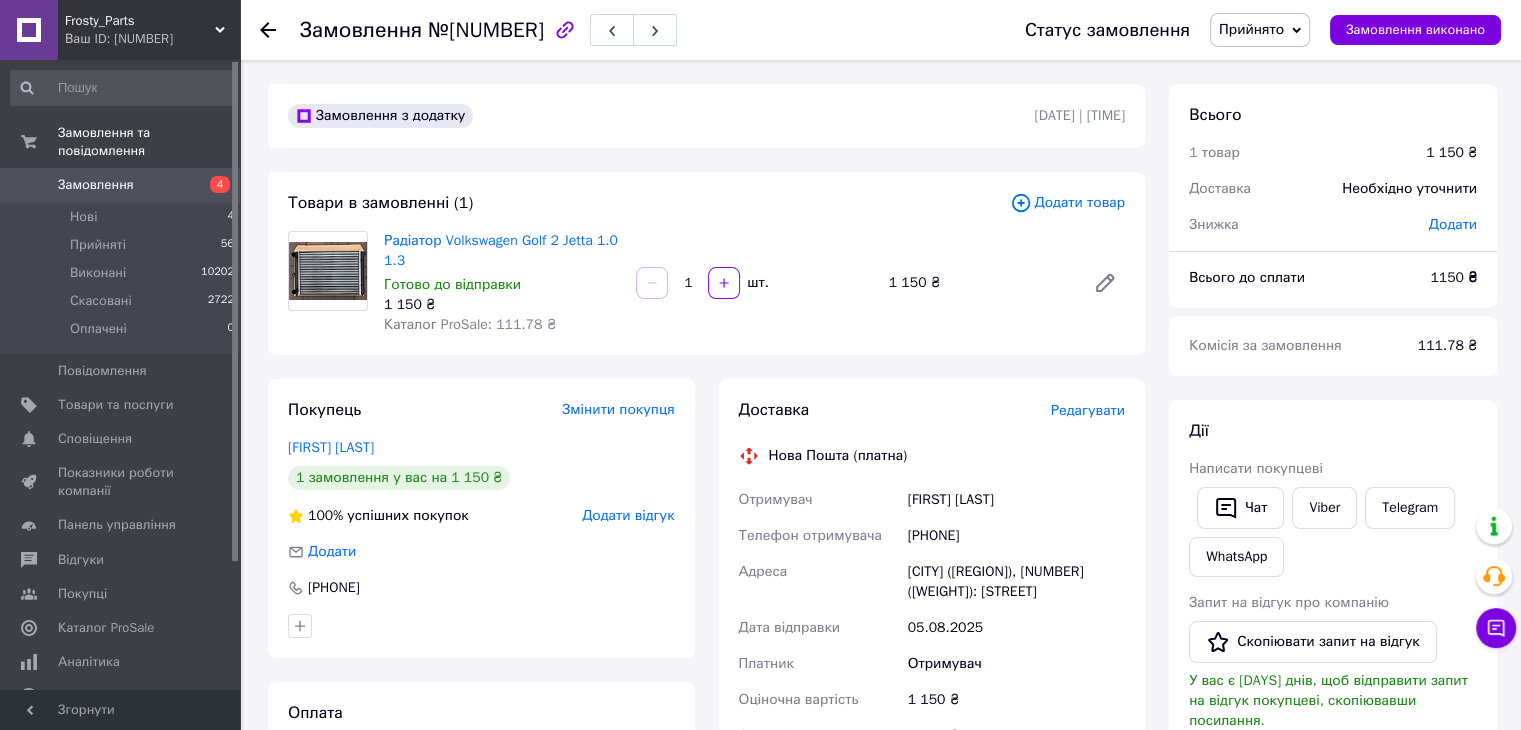click on "Замовлення" at bounding box center (121, 185) 